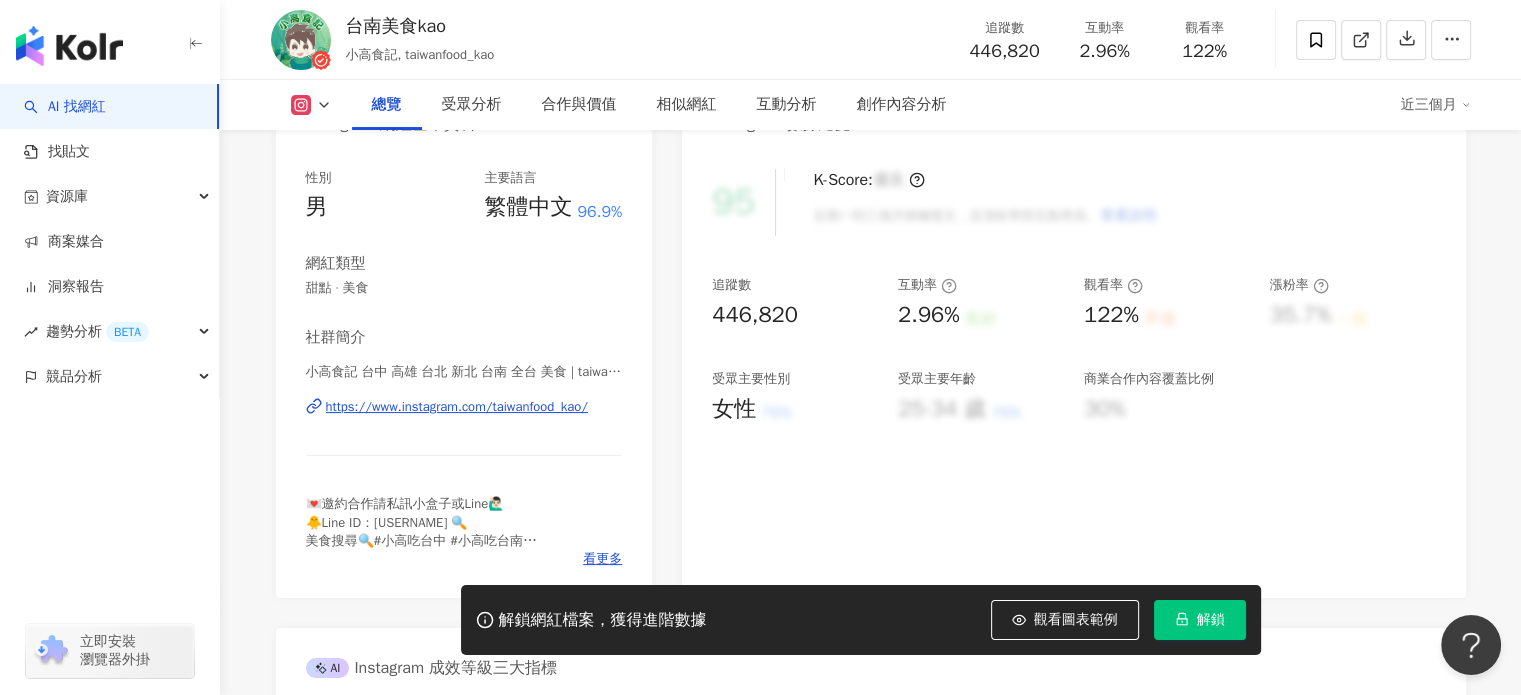 scroll, scrollTop: 0, scrollLeft: 0, axis: both 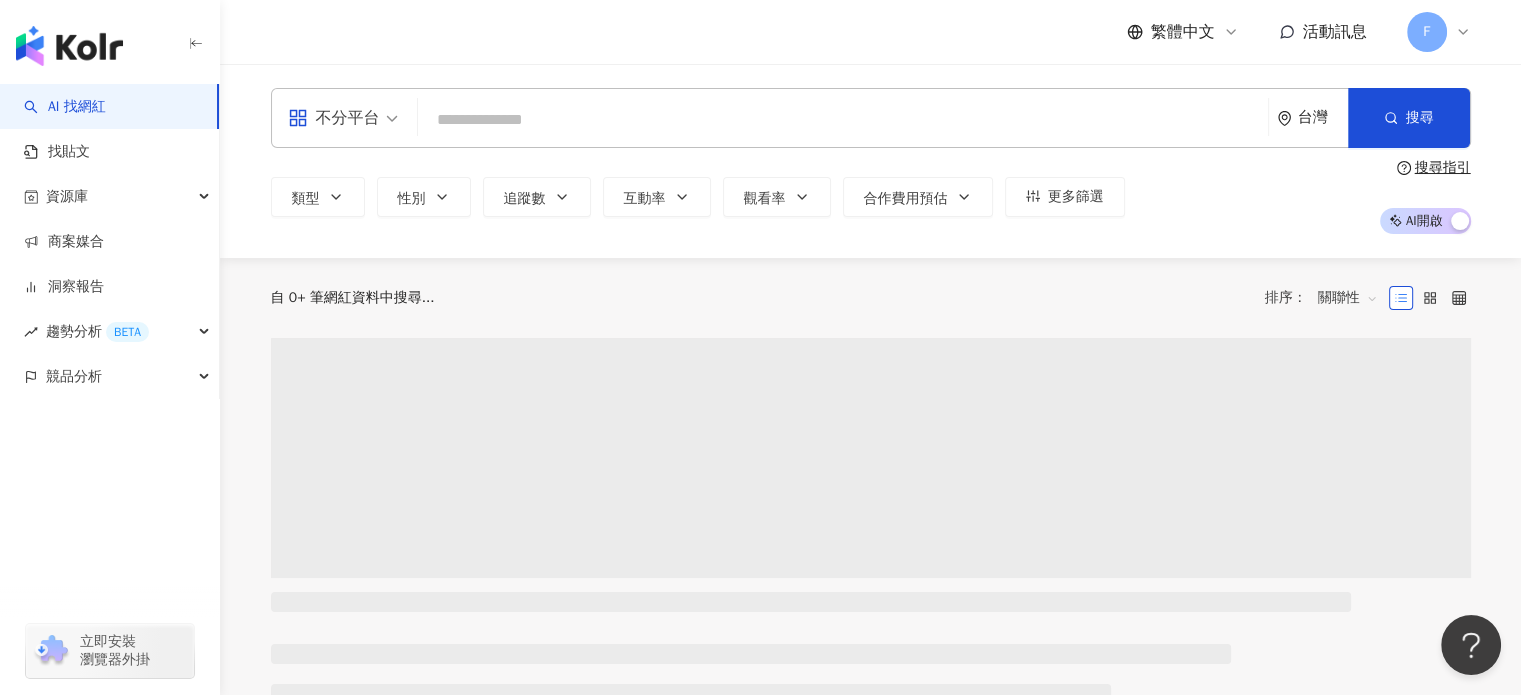 click at bounding box center [843, 120] 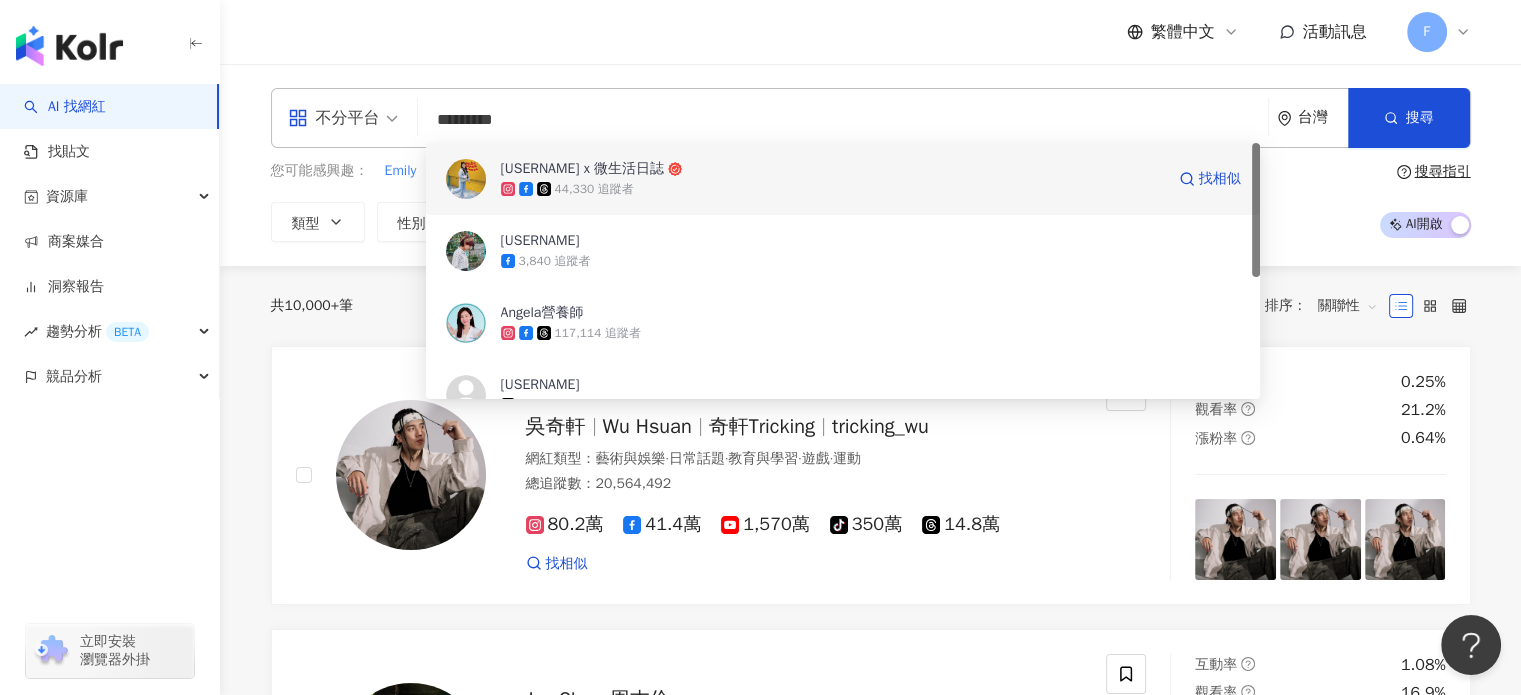 click on "Angela安琪拉 x 微生活日誌" at bounding box center [582, 169] 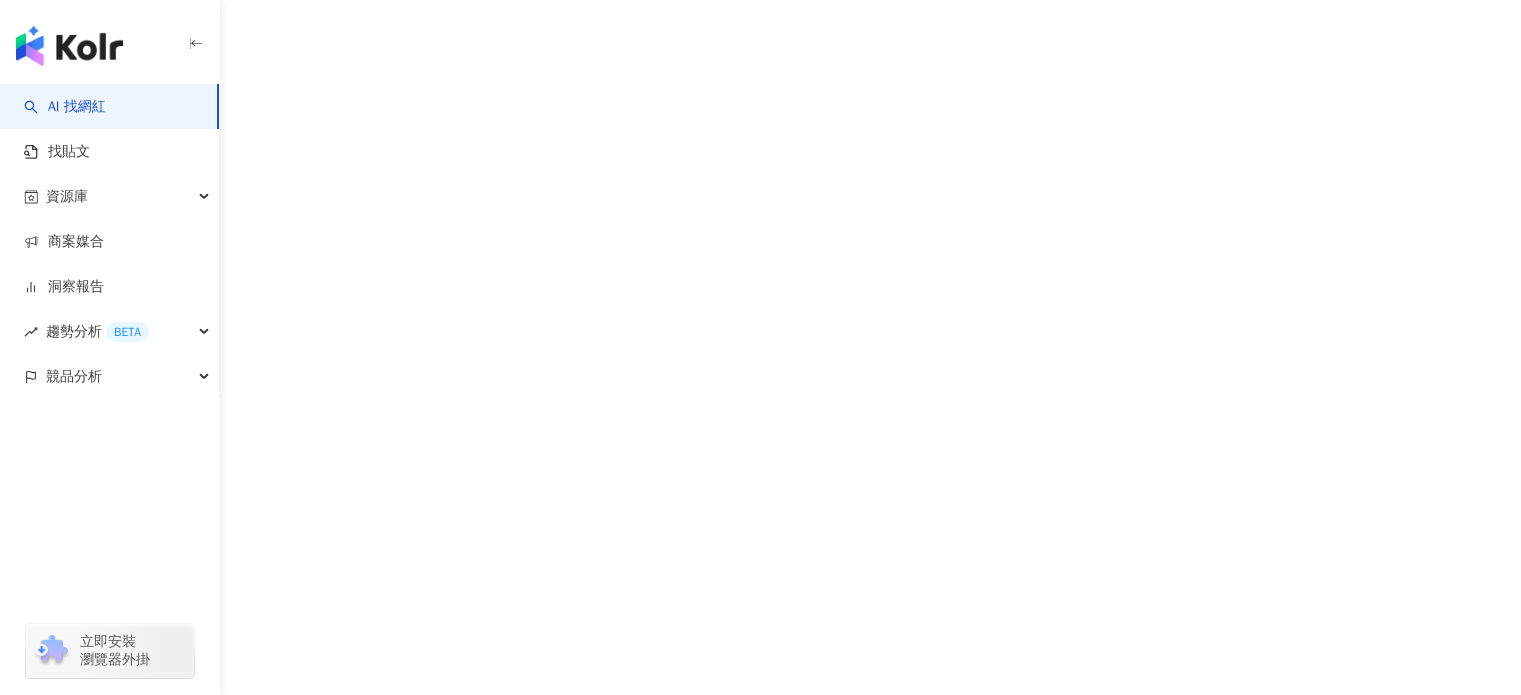 scroll, scrollTop: 0, scrollLeft: 0, axis: both 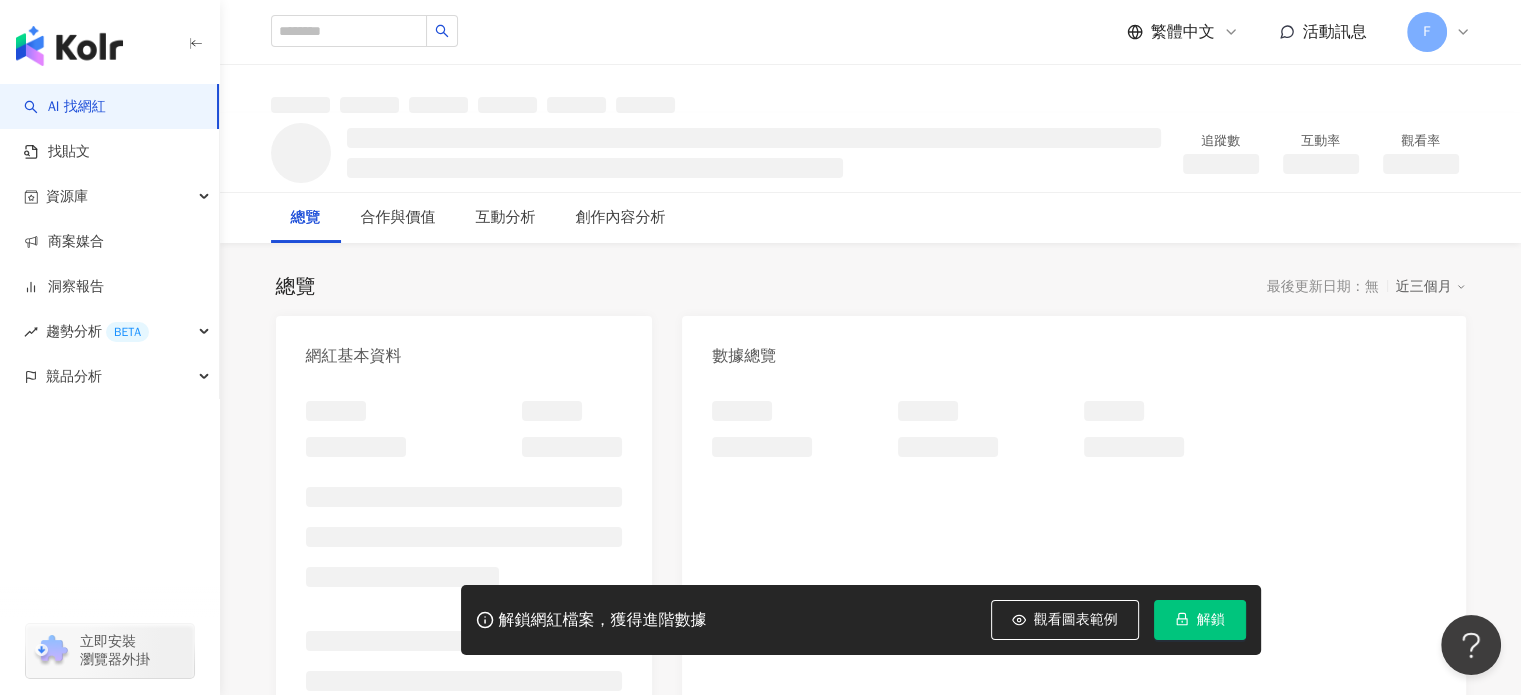 click on "解鎖" at bounding box center [1211, 620] 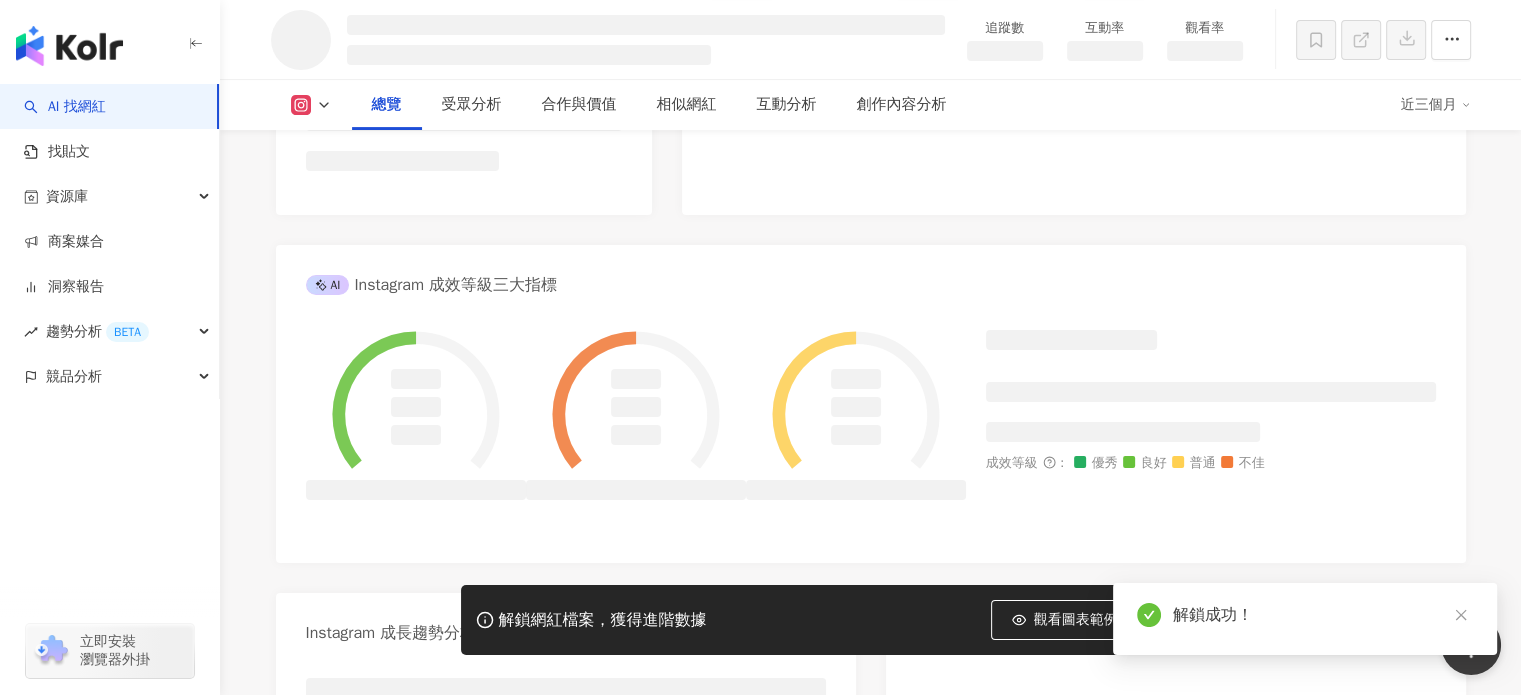 scroll, scrollTop: 900, scrollLeft: 0, axis: vertical 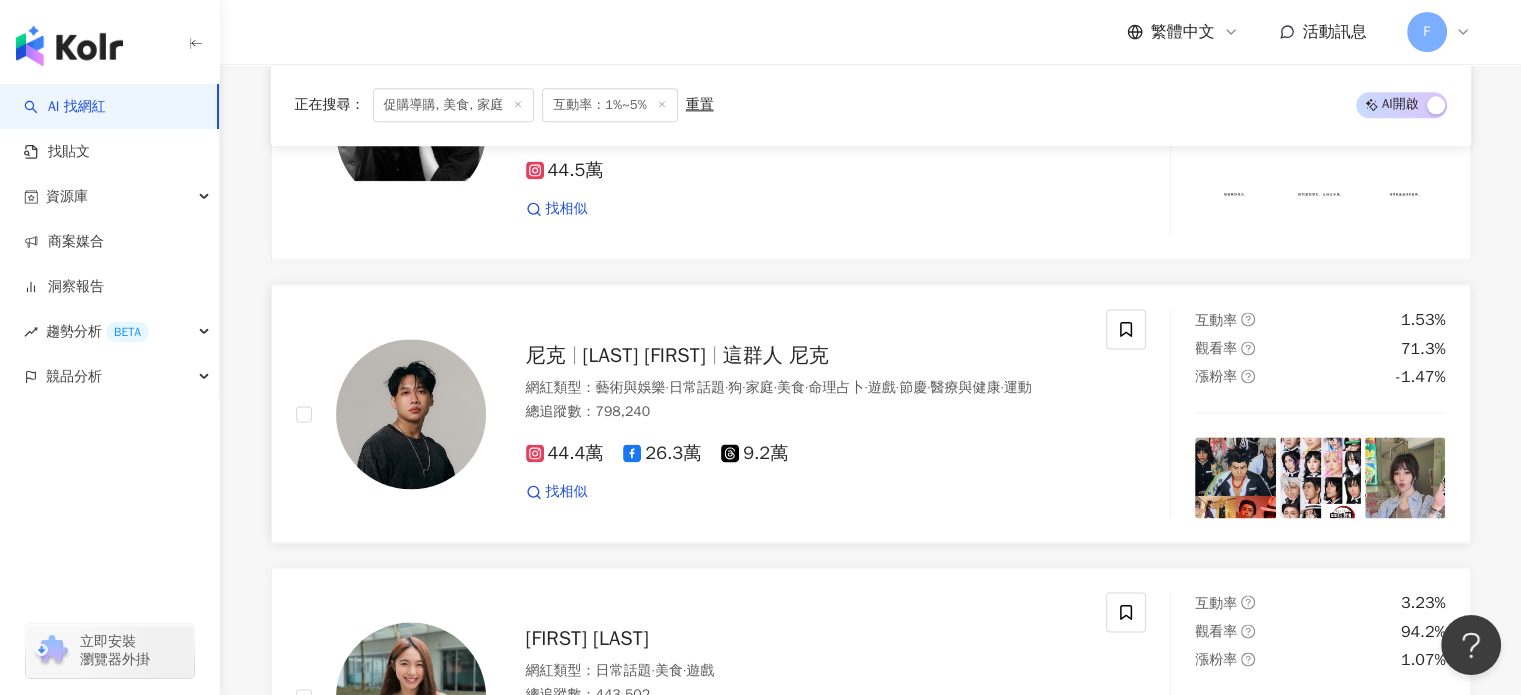 click at bounding box center (411, 414) 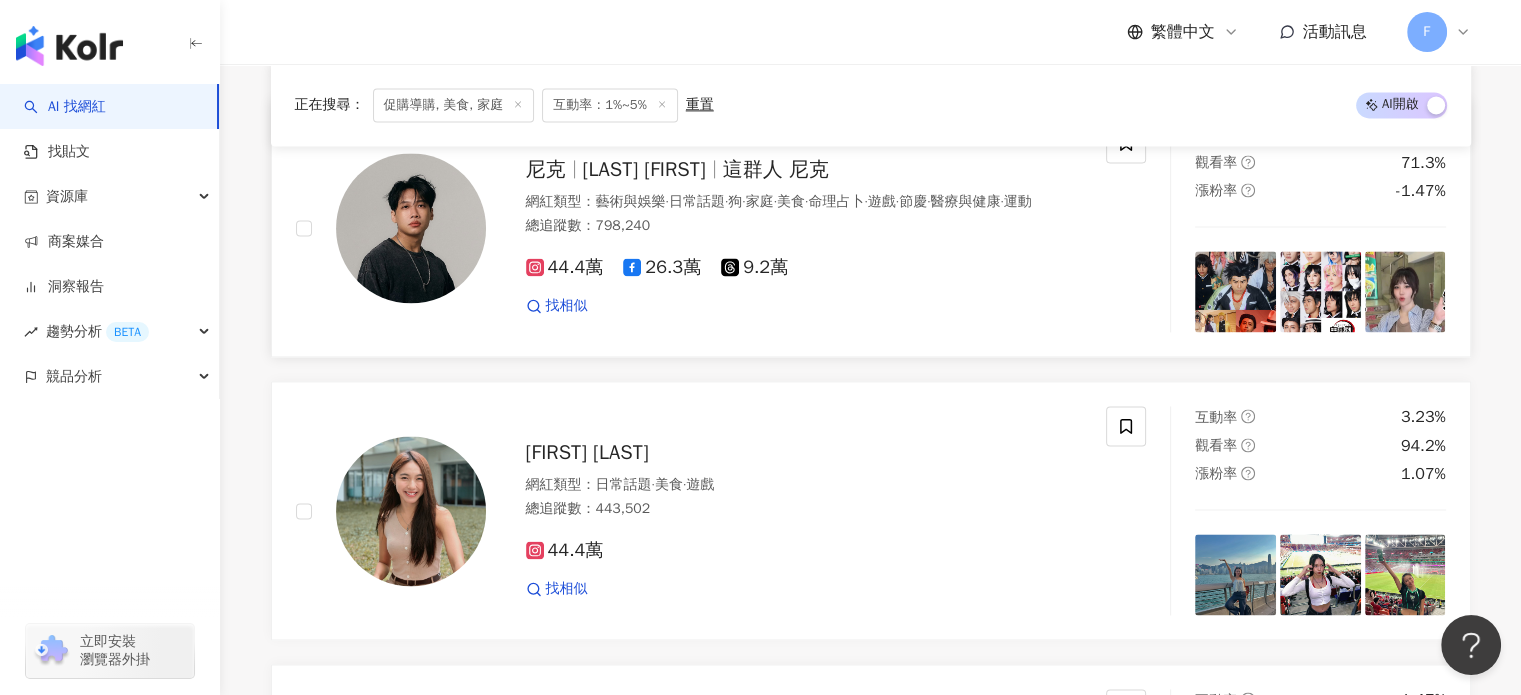 scroll, scrollTop: 3000, scrollLeft: 0, axis: vertical 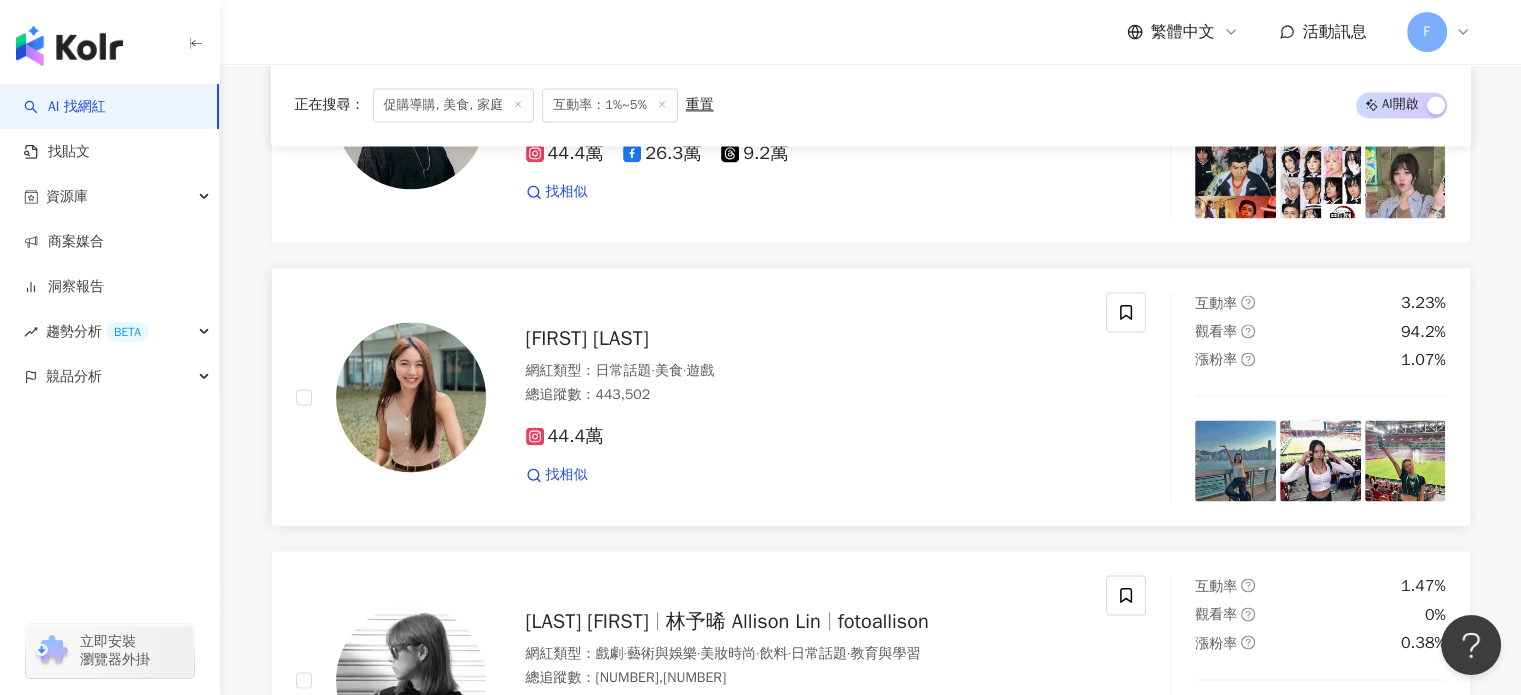 click at bounding box center [411, 397] 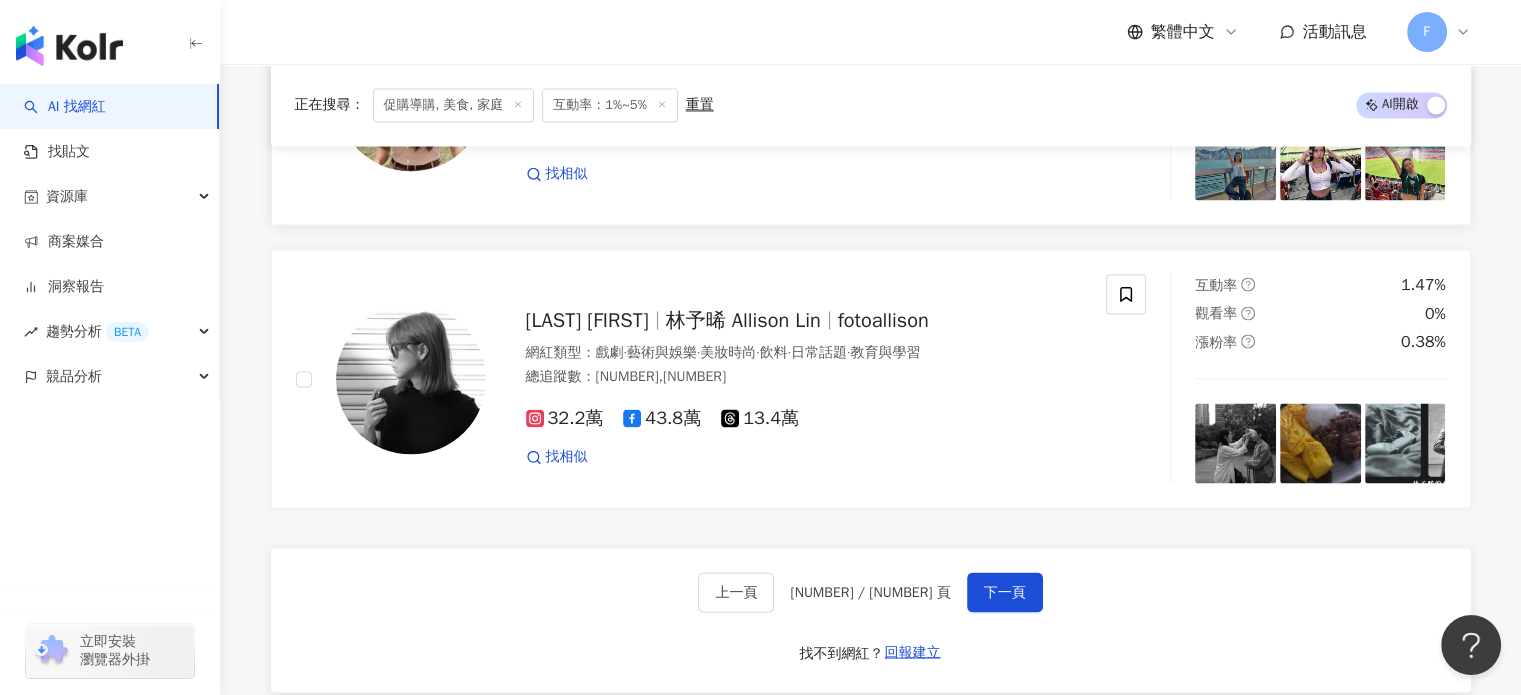 scroll, scrollTop: 3400, scrollLeft: 0, axis: vertical 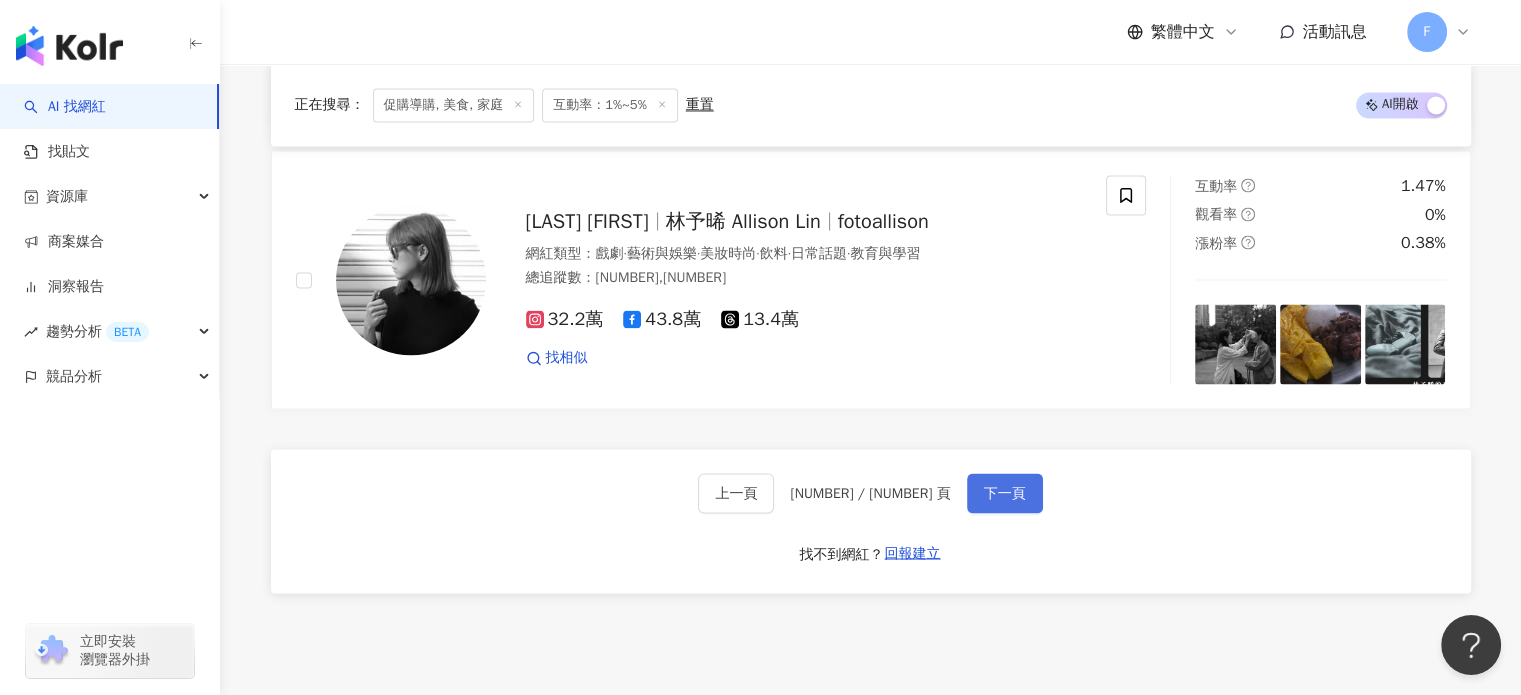 click on "下一頁" at bounding box center (1005, 493) 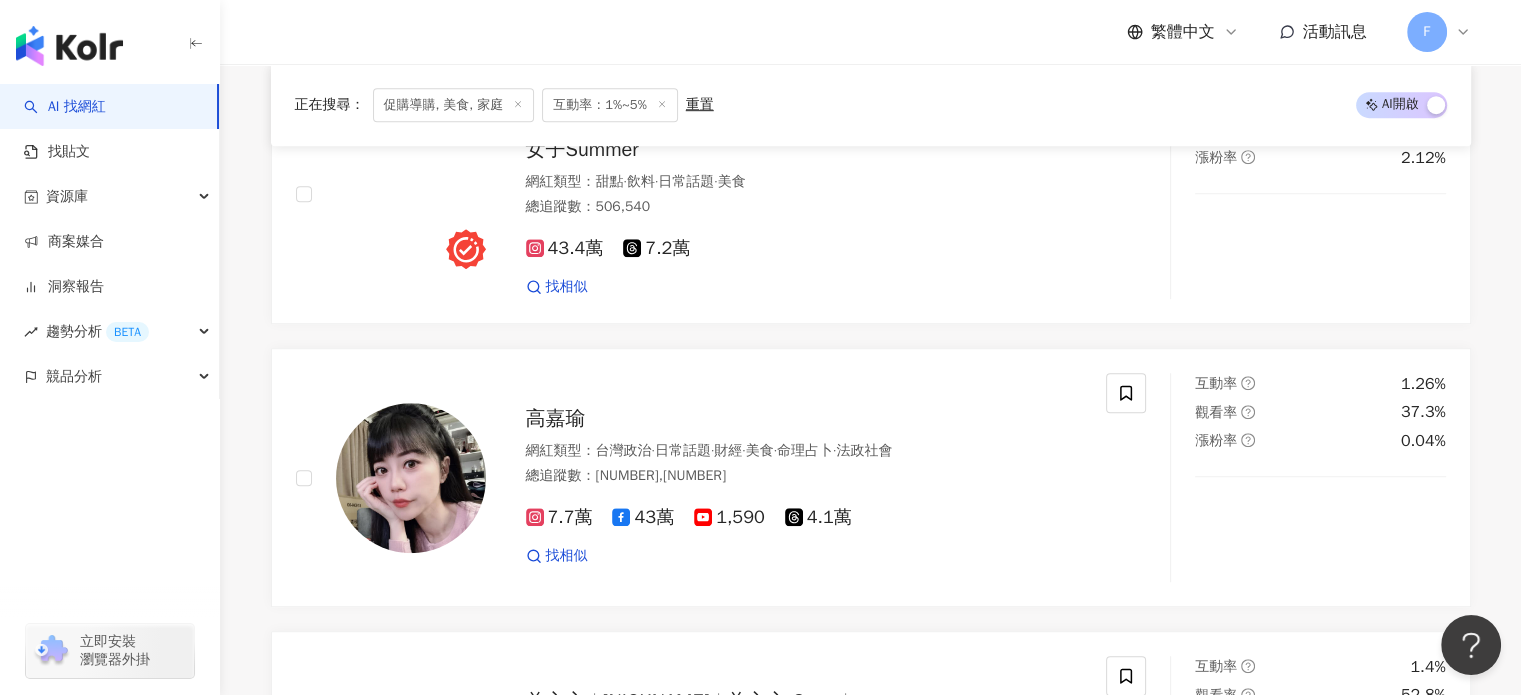 scroll, scrollTop: 3400, scrollLeft: 0, axis: vertical 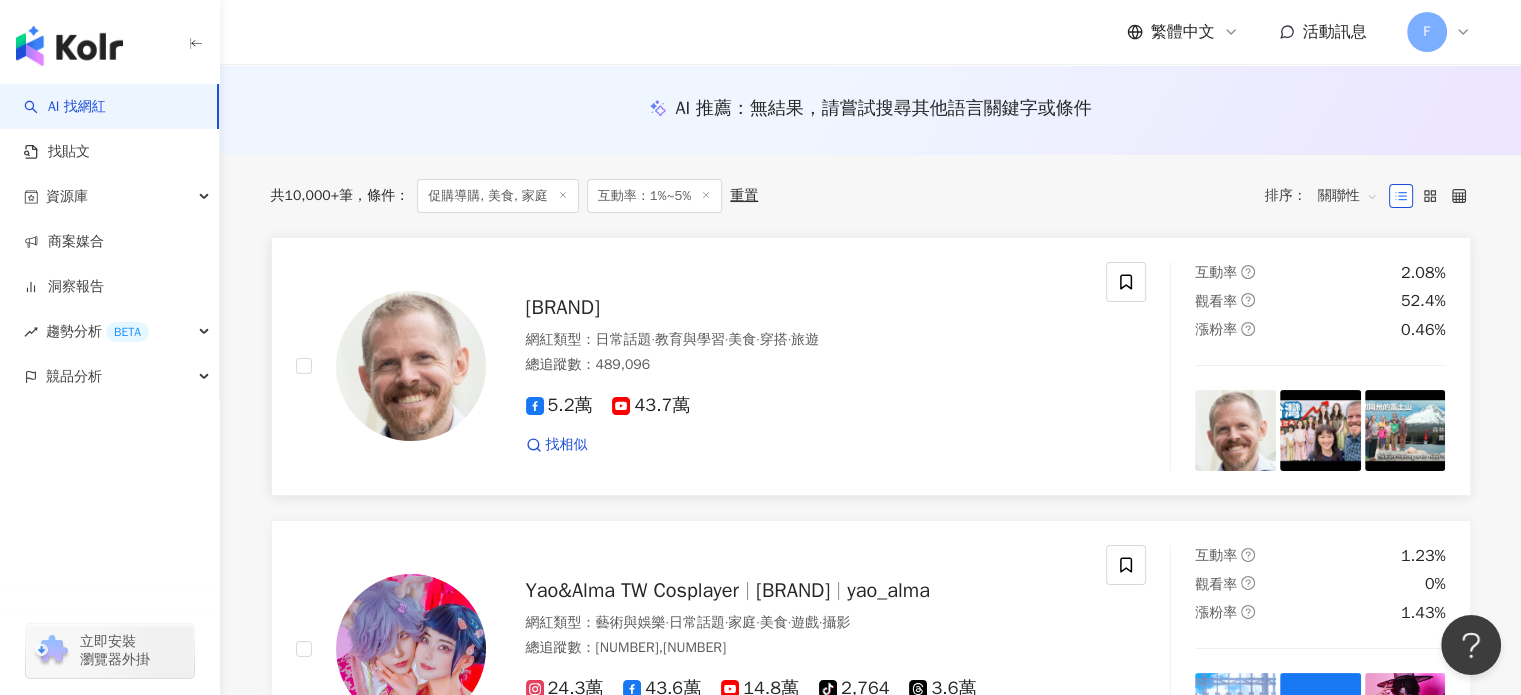 click at bounding box center [411, 366] 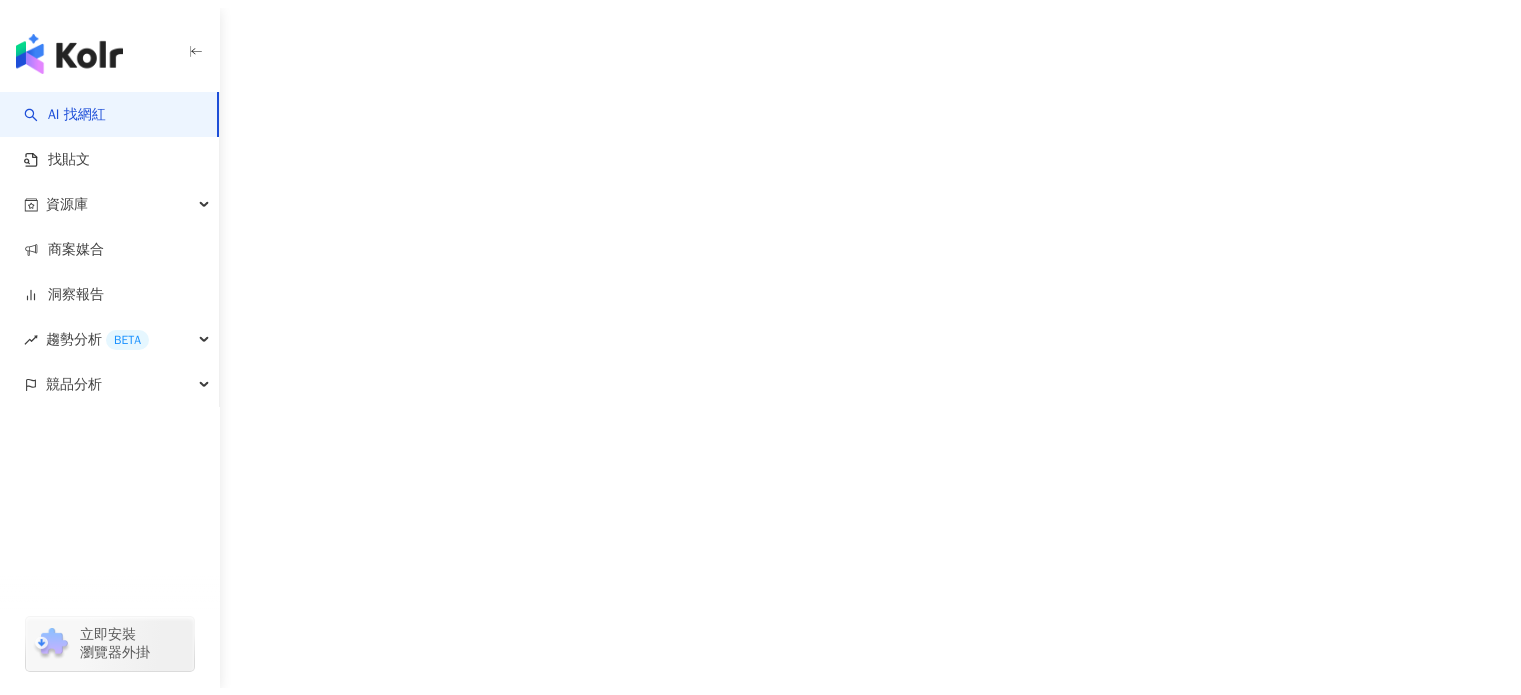 scroll, scrollTop: 0, scrollLeft: 0, axis: both 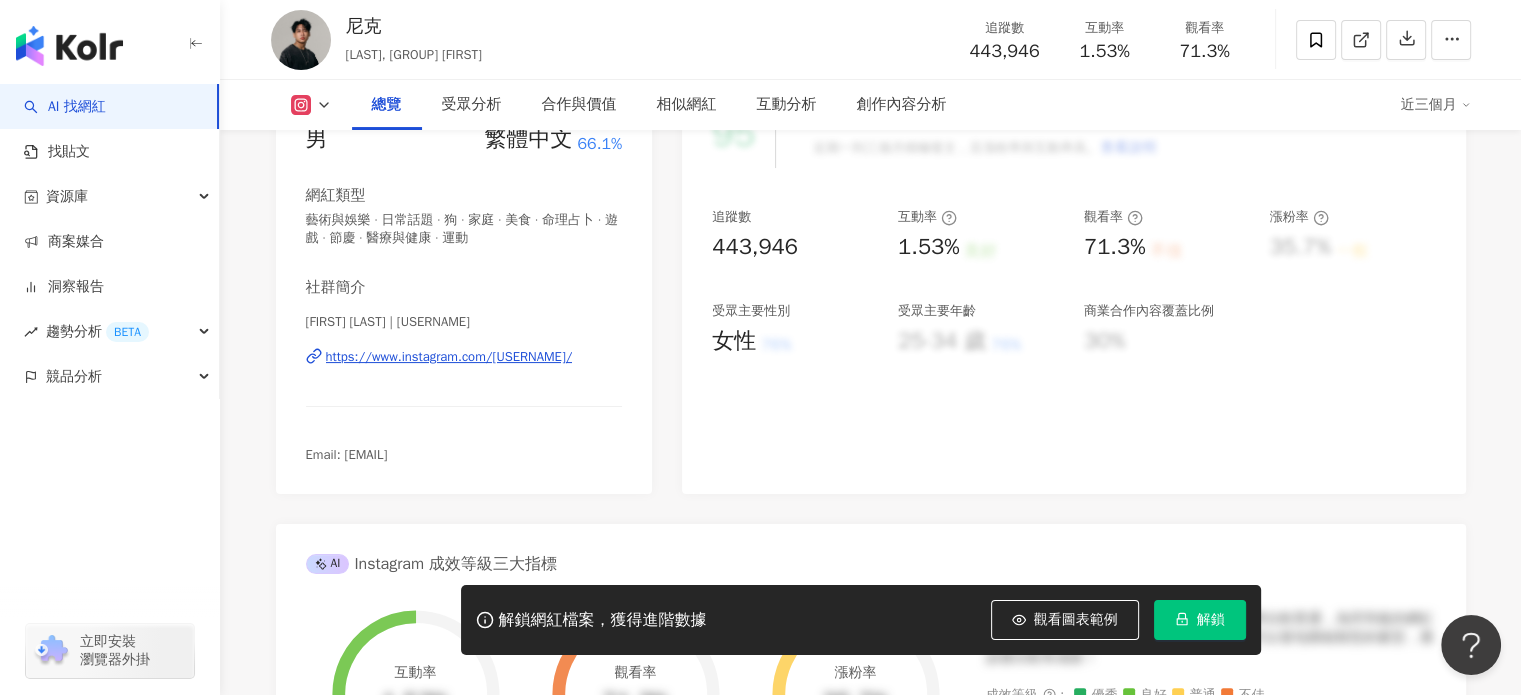 click on "https://www.instagram.com/nickwang1988/" at bounding box center (449, 357) 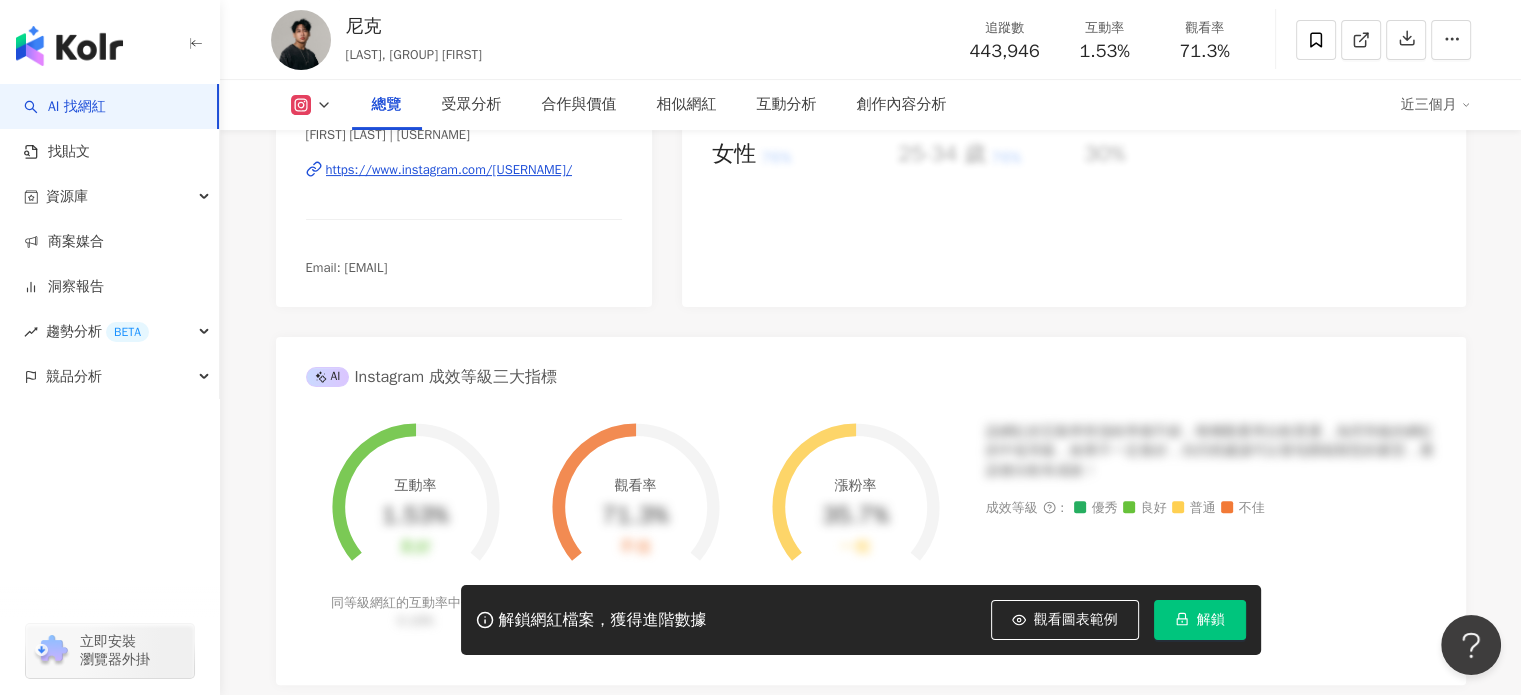 scroll, scrollTop: 500, scrollLeft: 0, axis: vertical 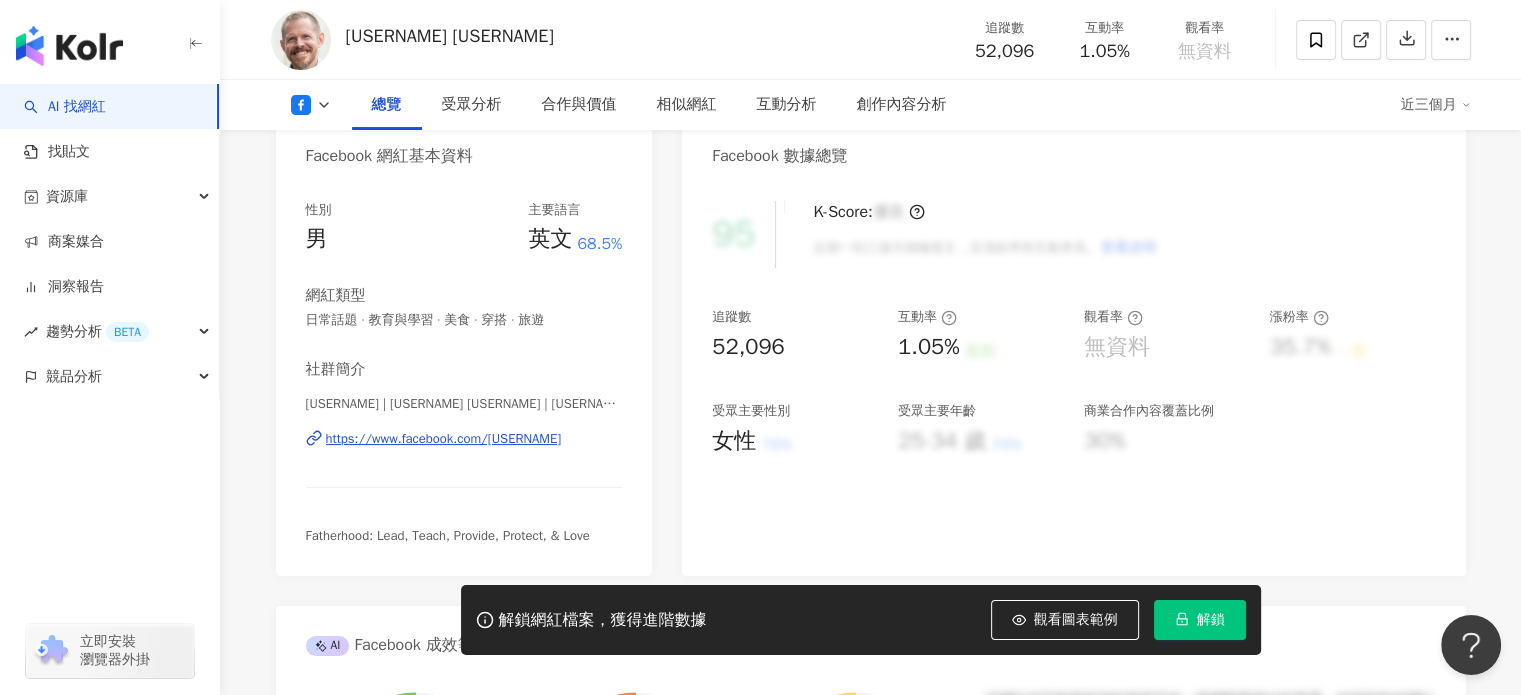click on "https://www.facebook.com/[USERNAME]" at bounding box center (444, 439) 